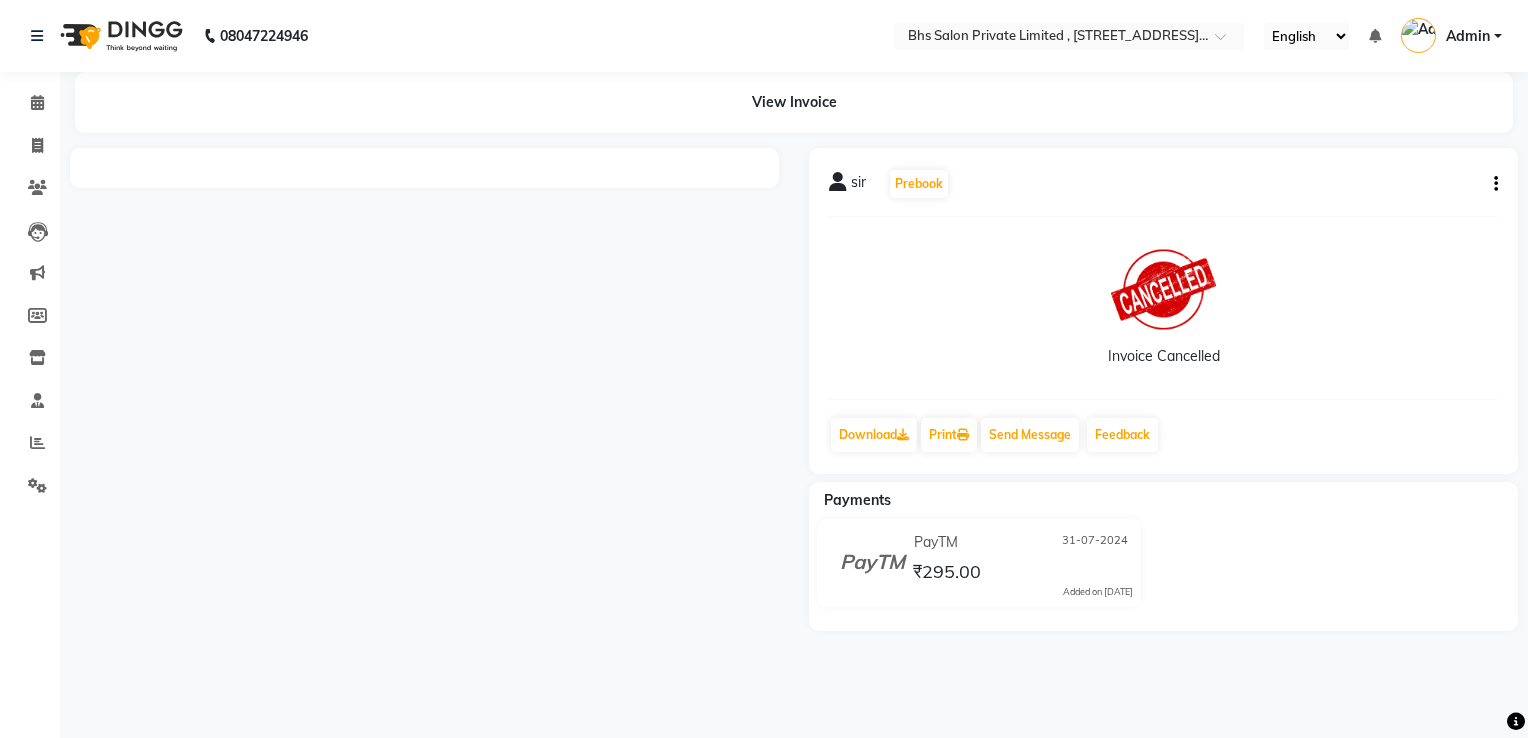 scroll, scrollTop: 0, scrollLeft: 0, axis: both 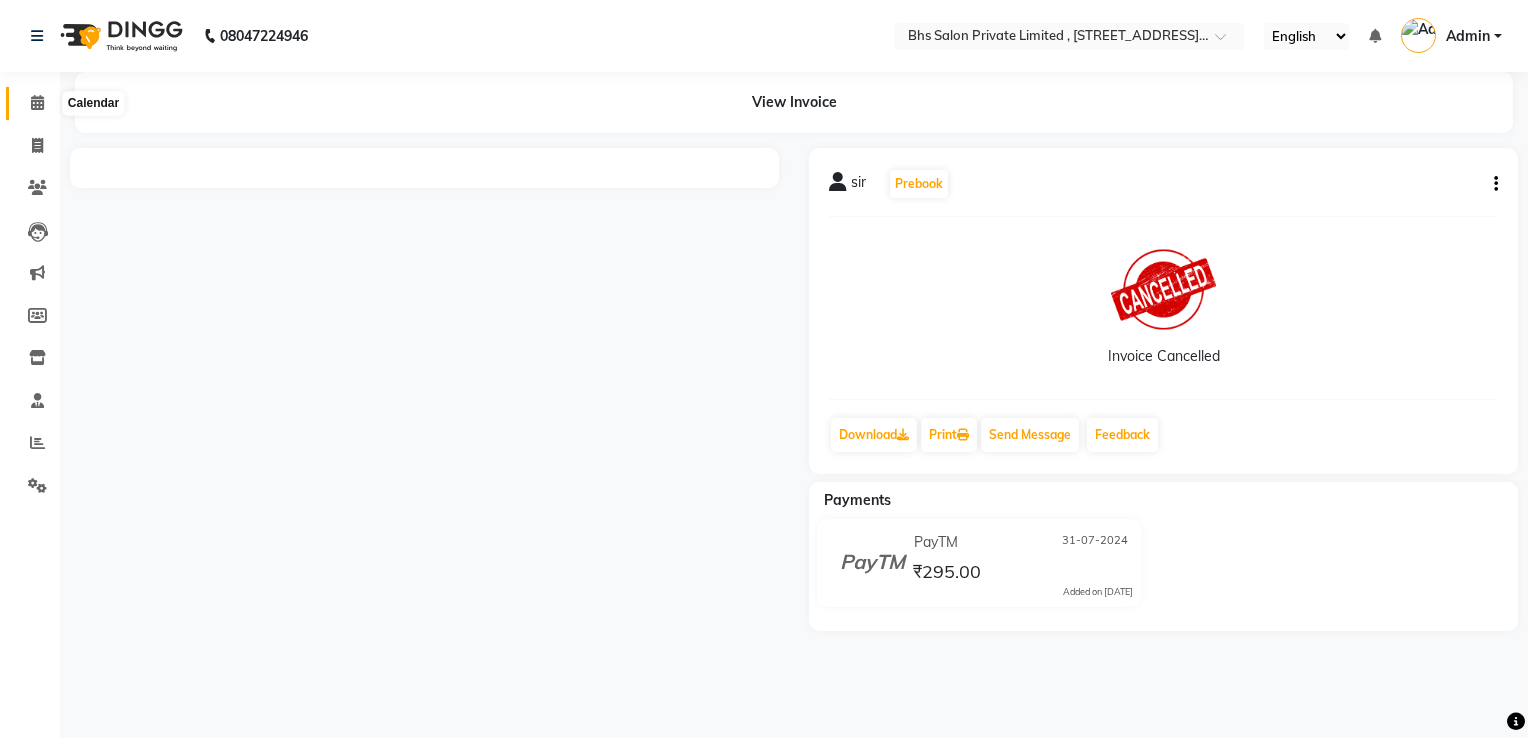 drag, startPoint x: 40, startPoint y: 99, endPoint x: 26, endPoint y: 115, distance: 21.260292 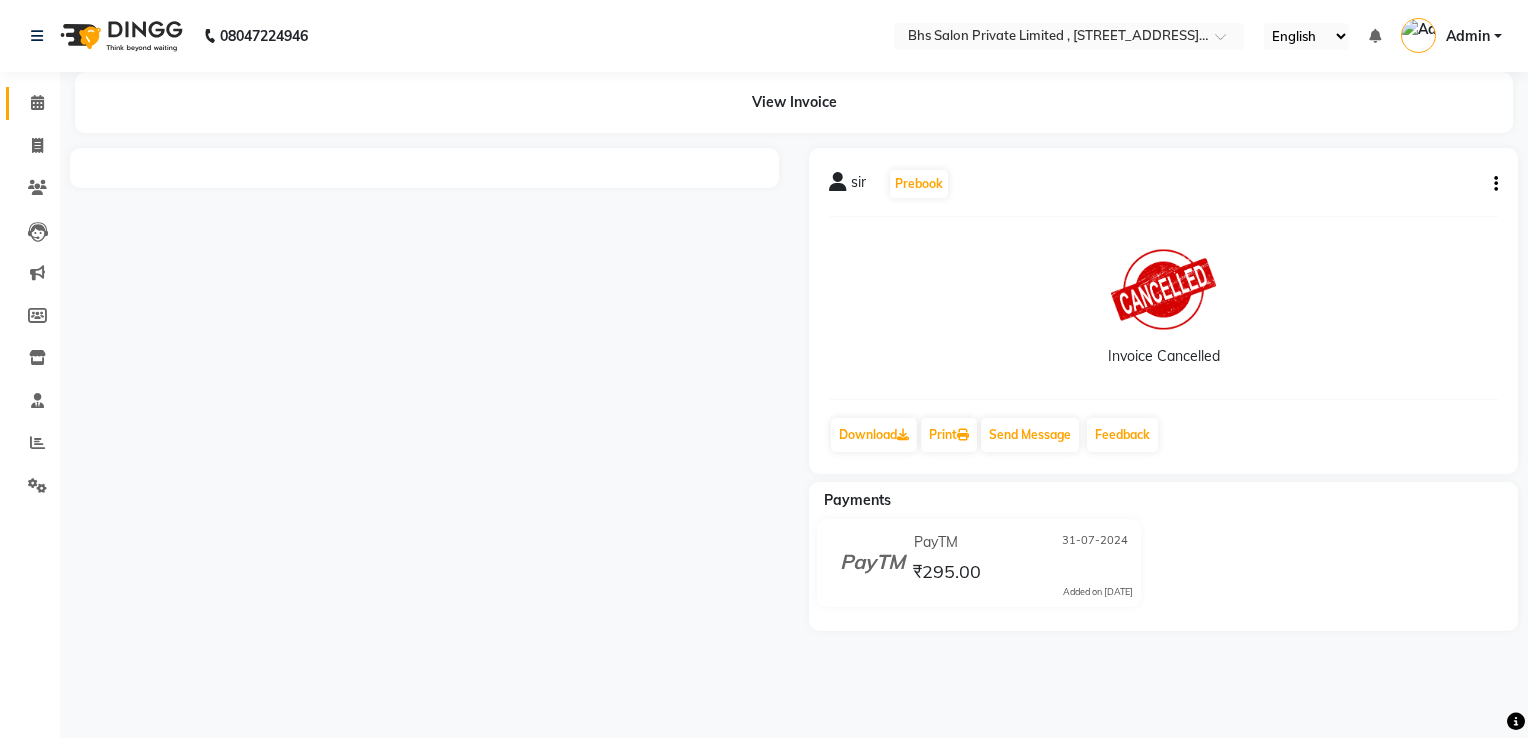 click 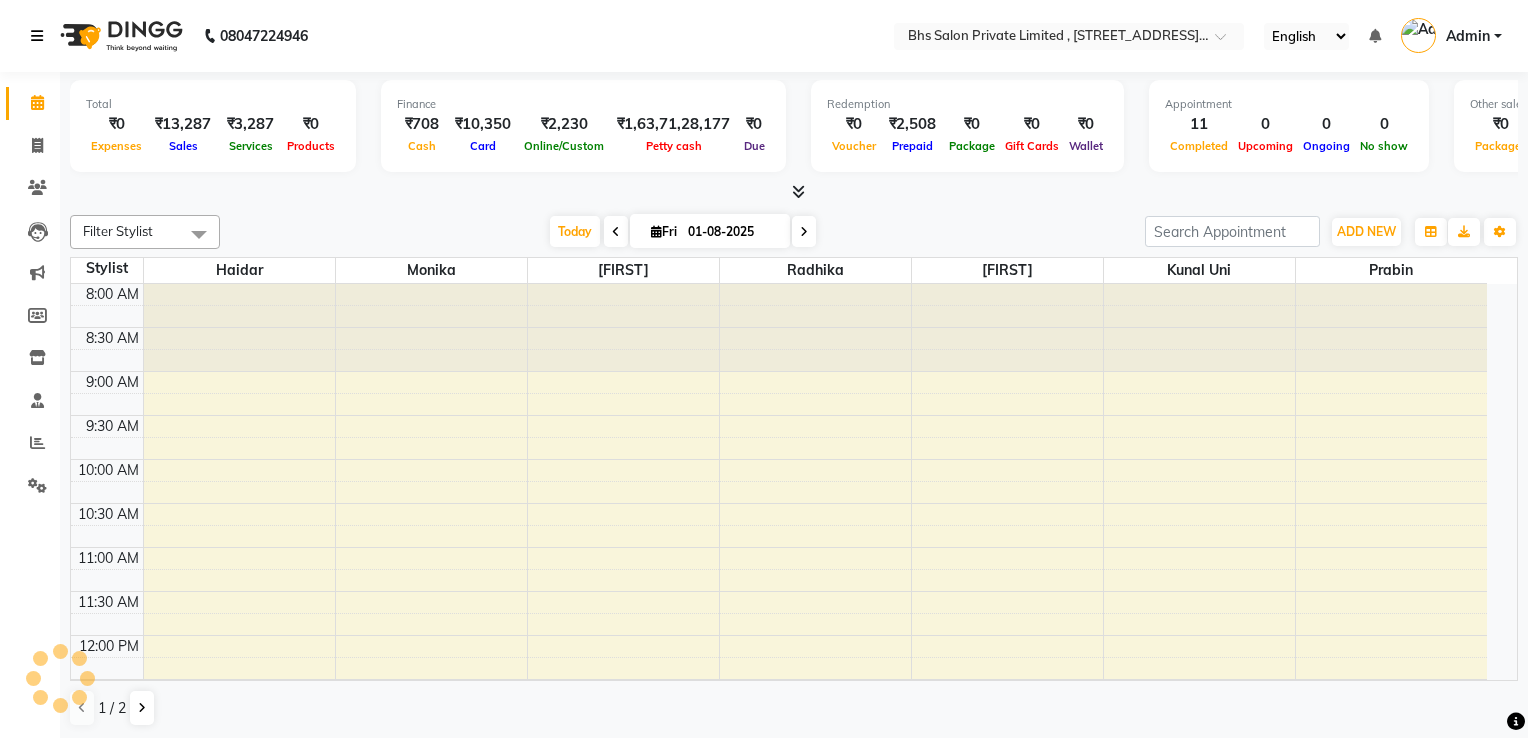 click at bounding box center (37, 36) 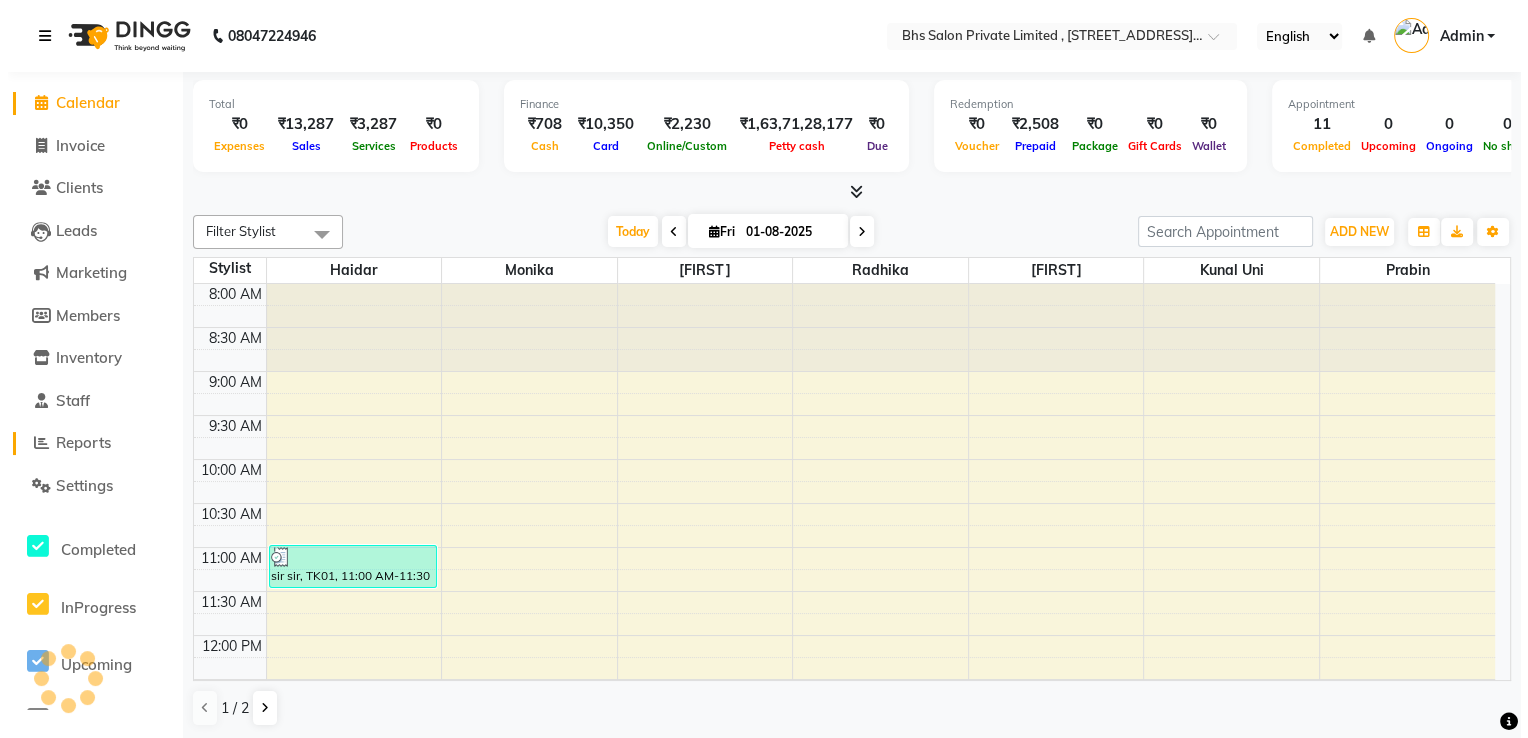 scroll, scrollTop: 0, scrollLeft: 0, axis: both 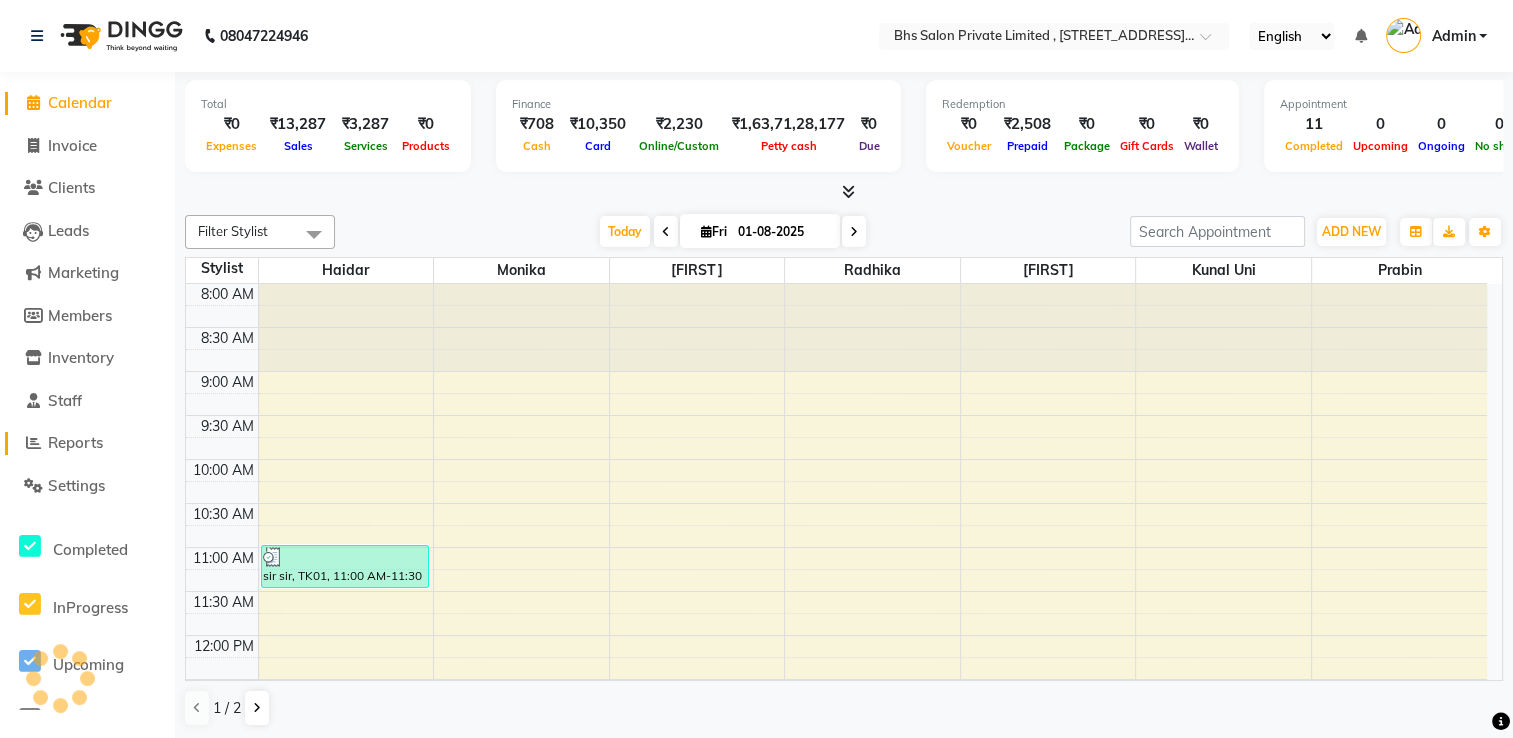 click on "Reports" 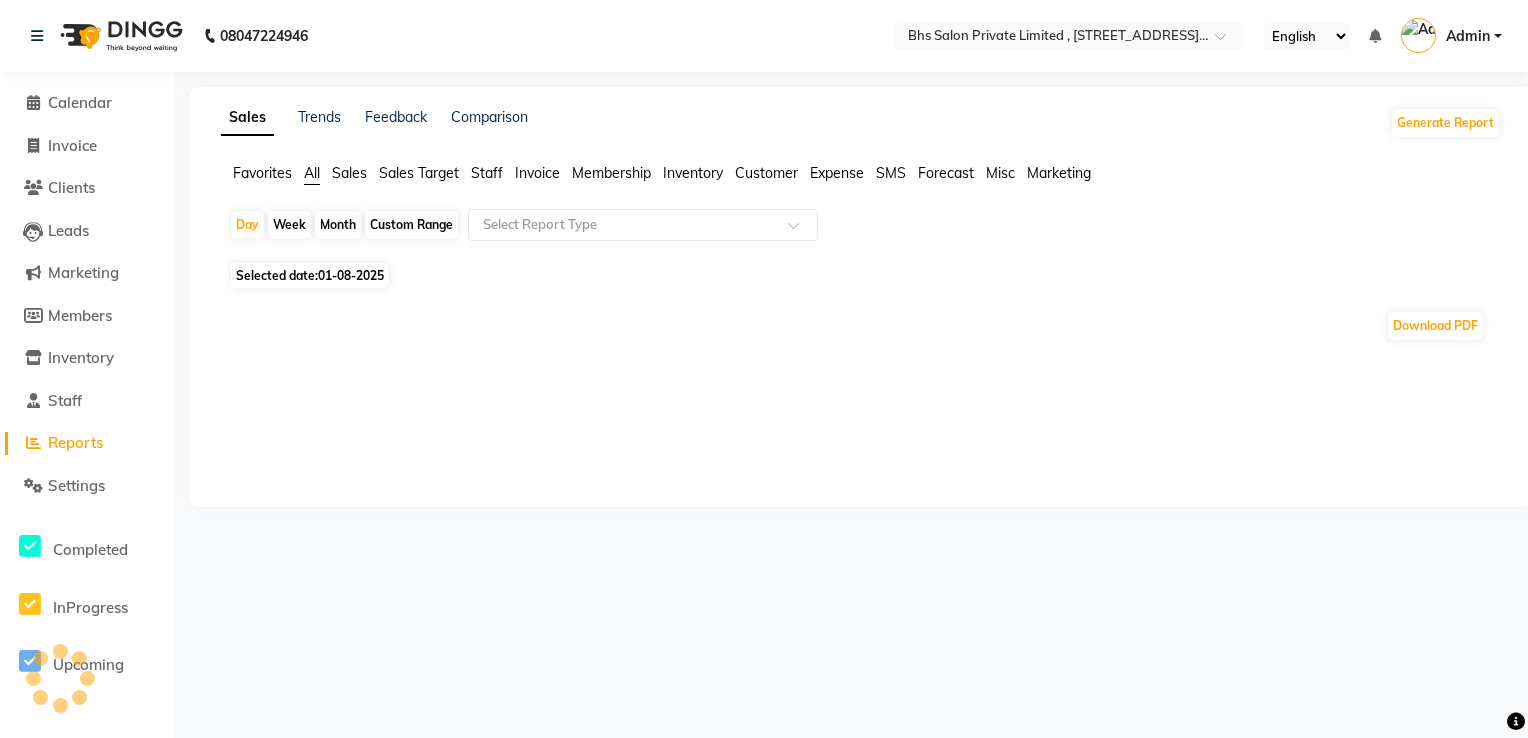 click on "Month" 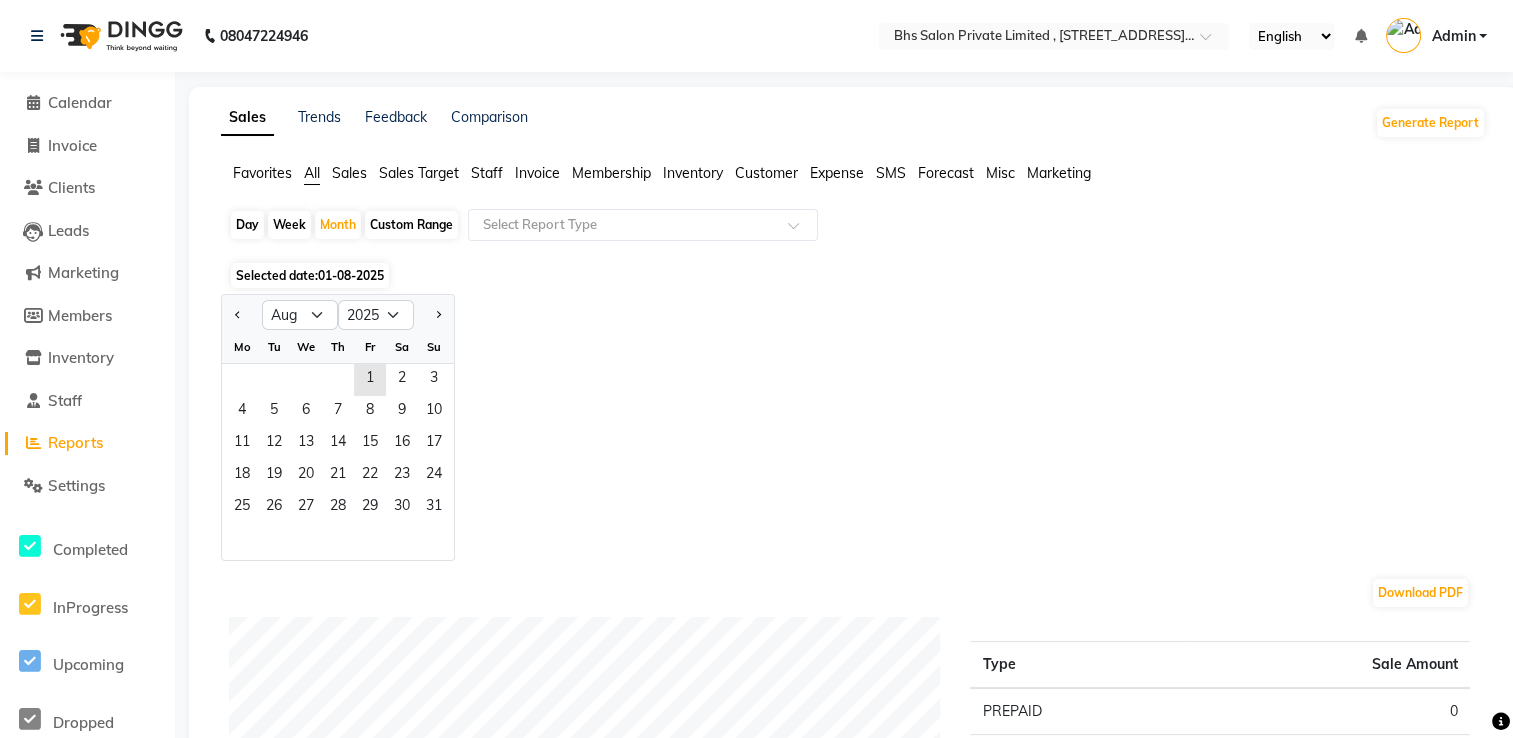 click 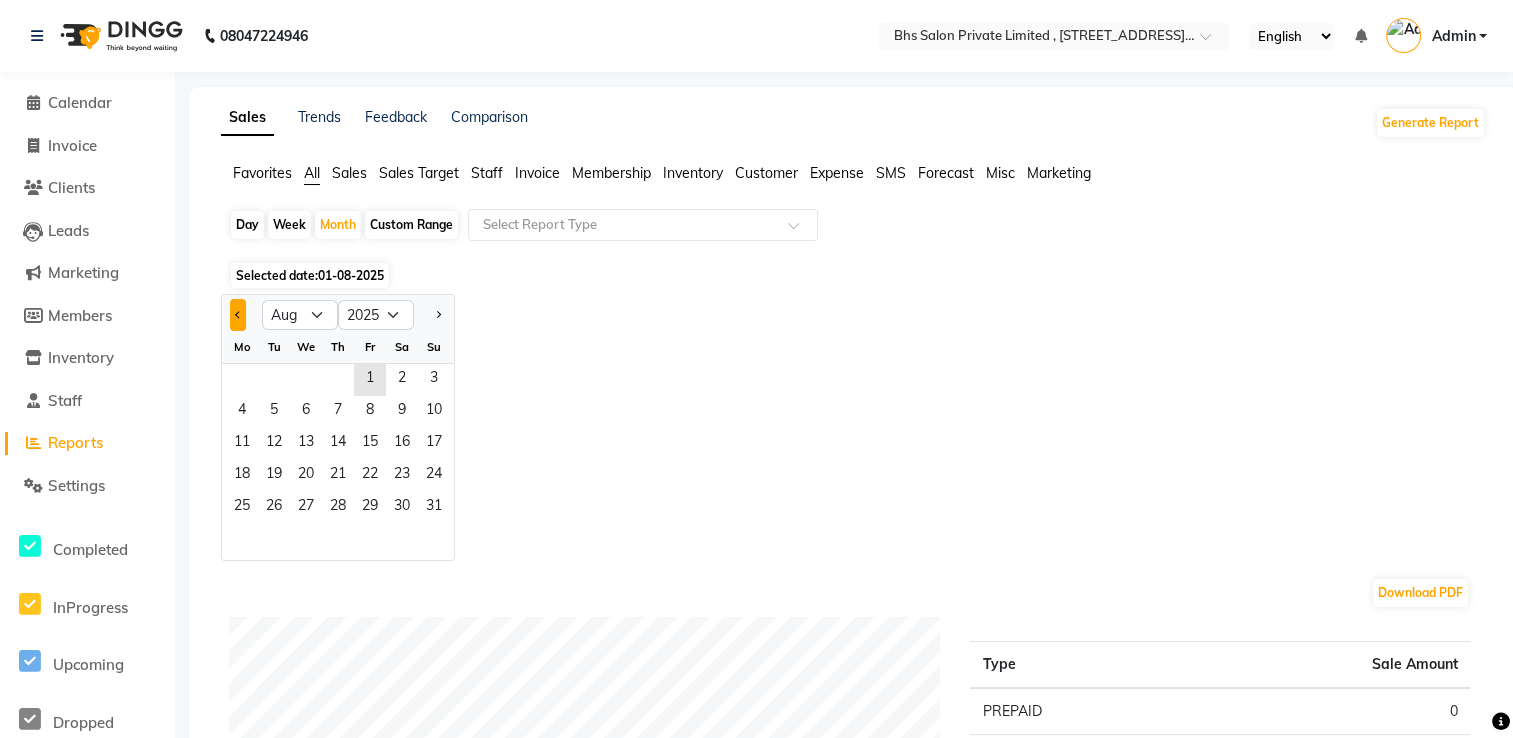 click 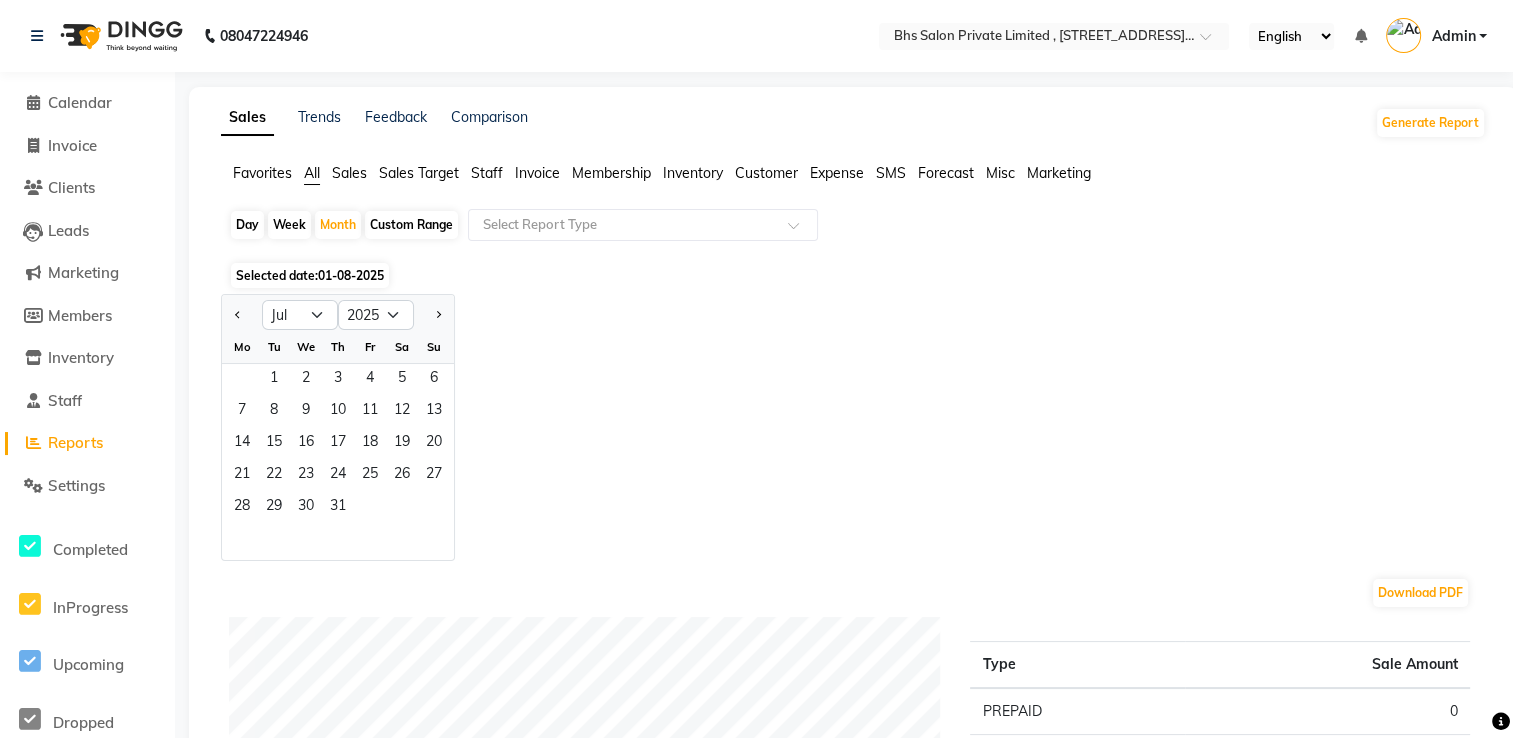 click on "Mo Tu We Th Fr Sa Su" 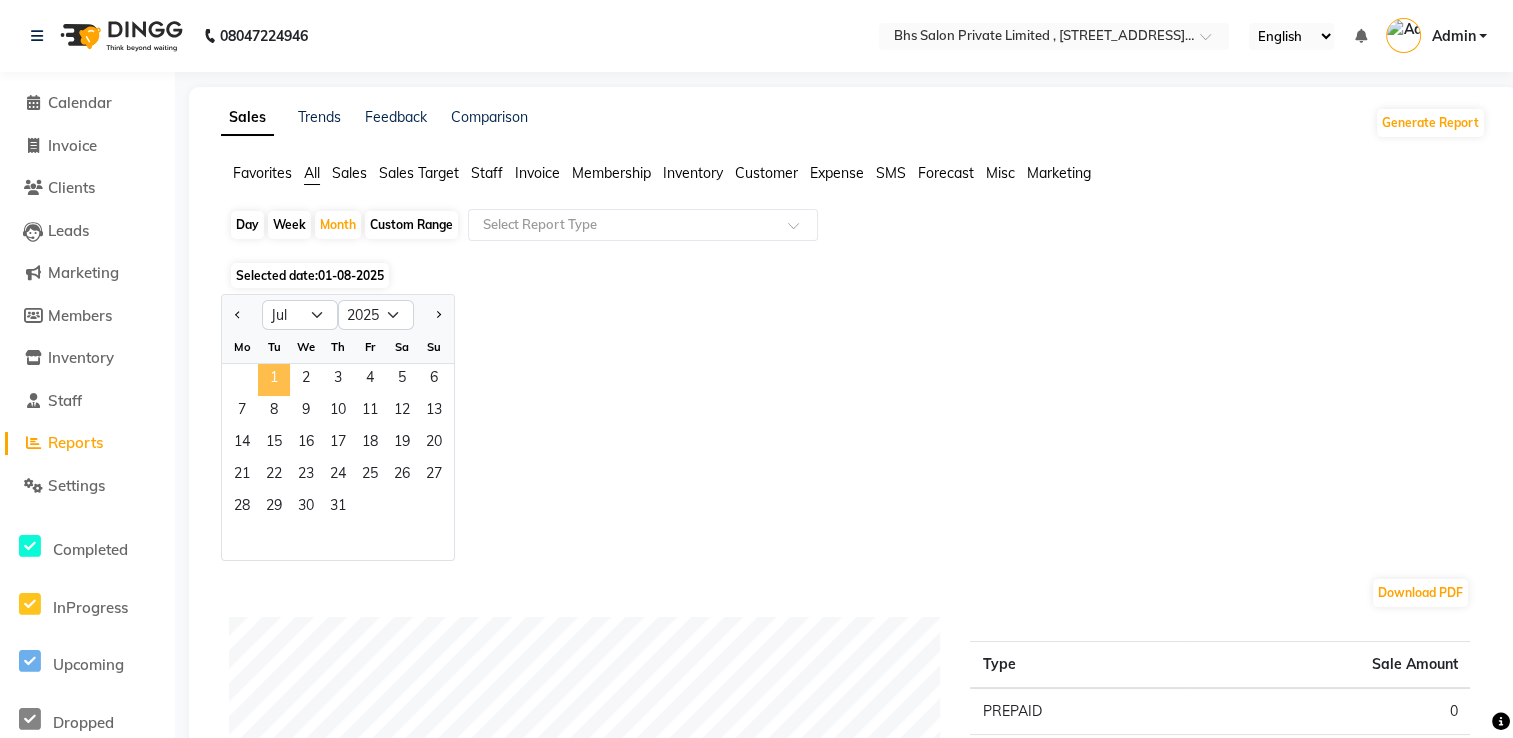 click on "1" 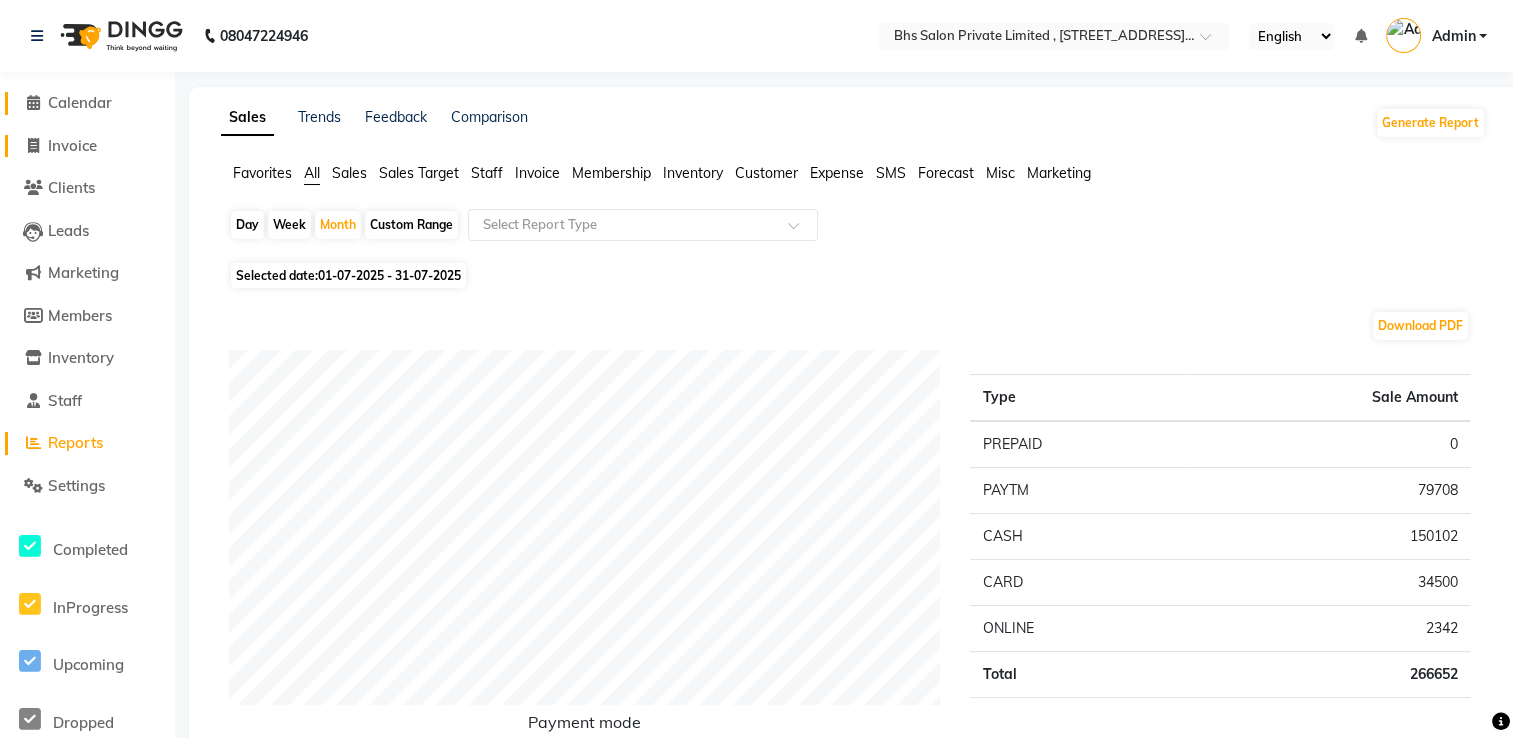 drag, startPoint x: 83, startPoint y: 143, endPoint x: 89, endPoint y: 106, distance: 37.48333 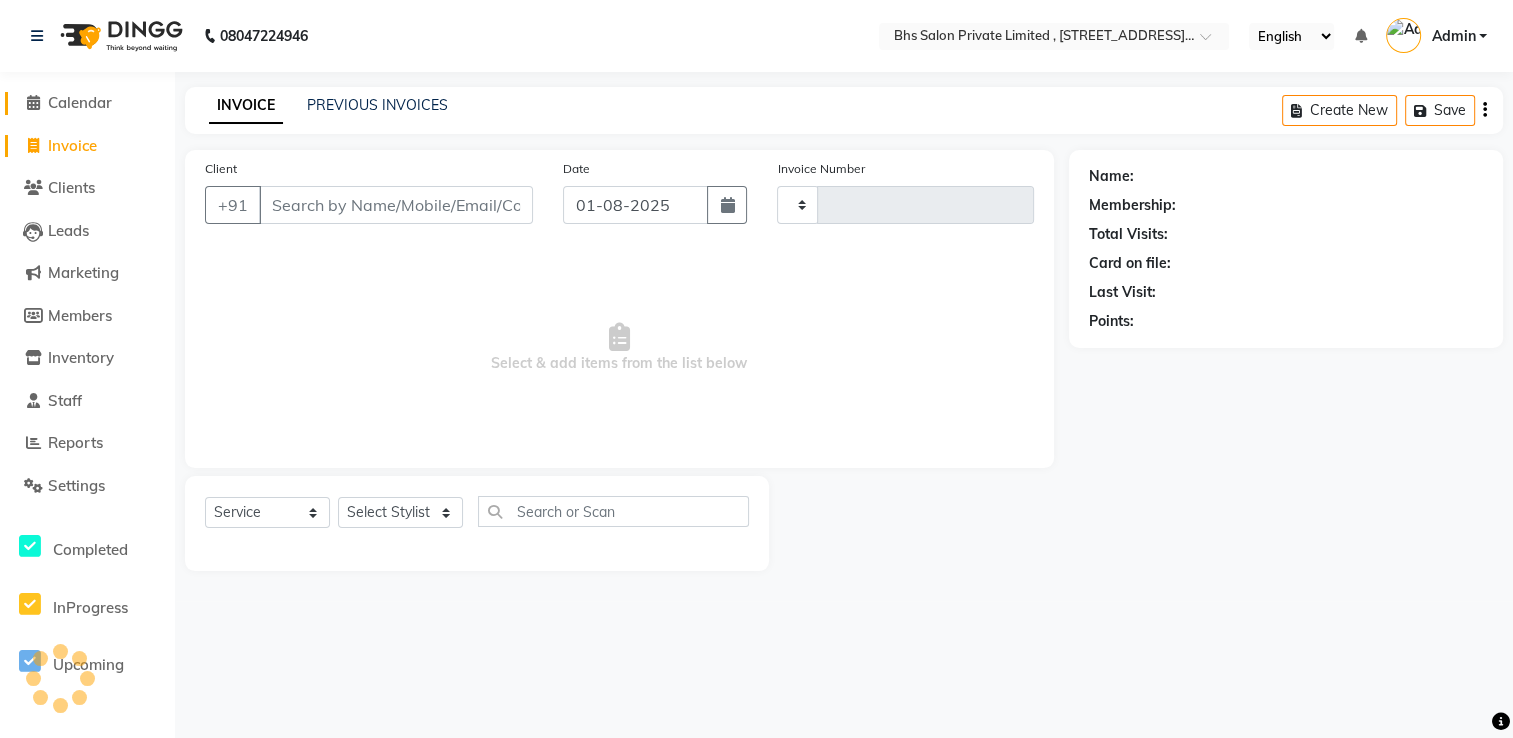 click on "Calendar" 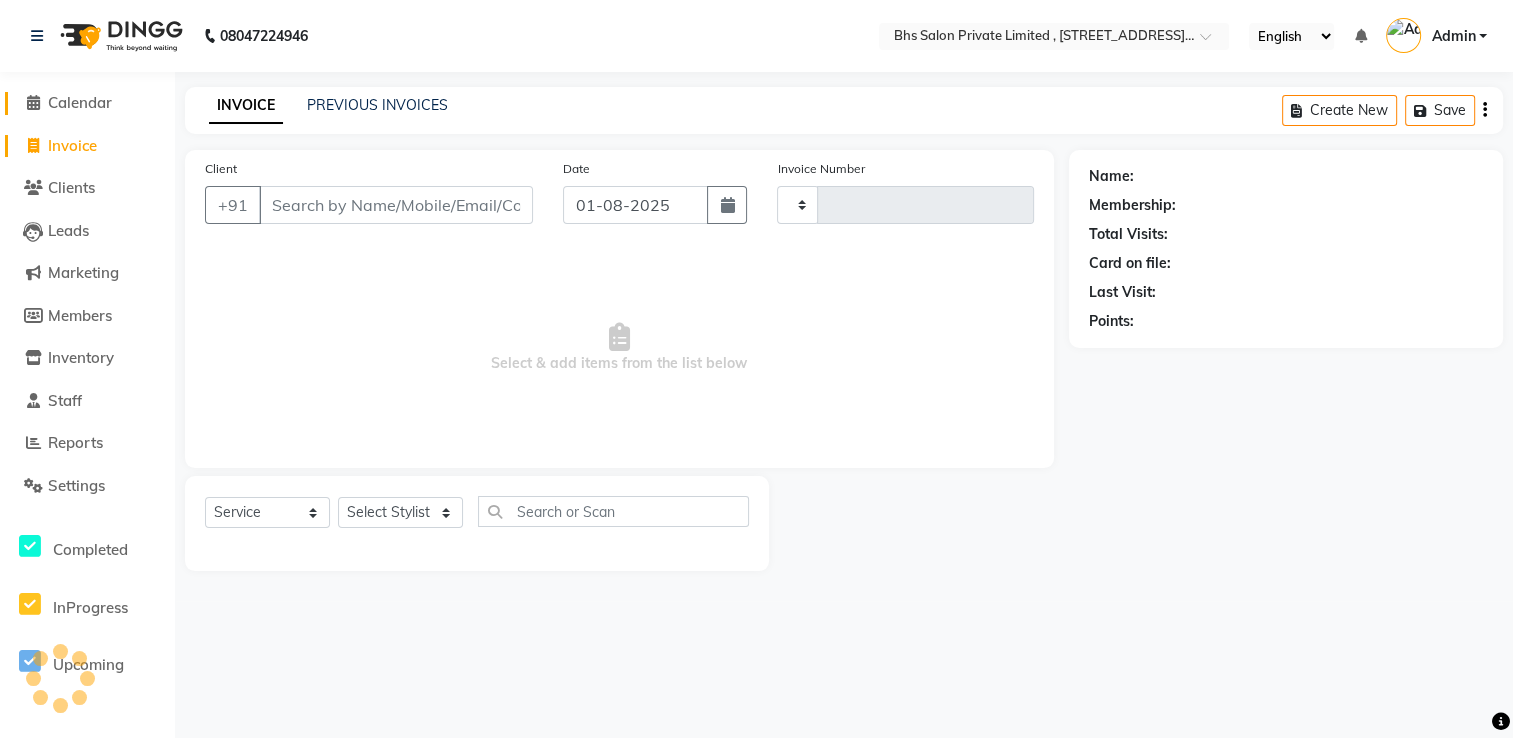 click on "Calendar" 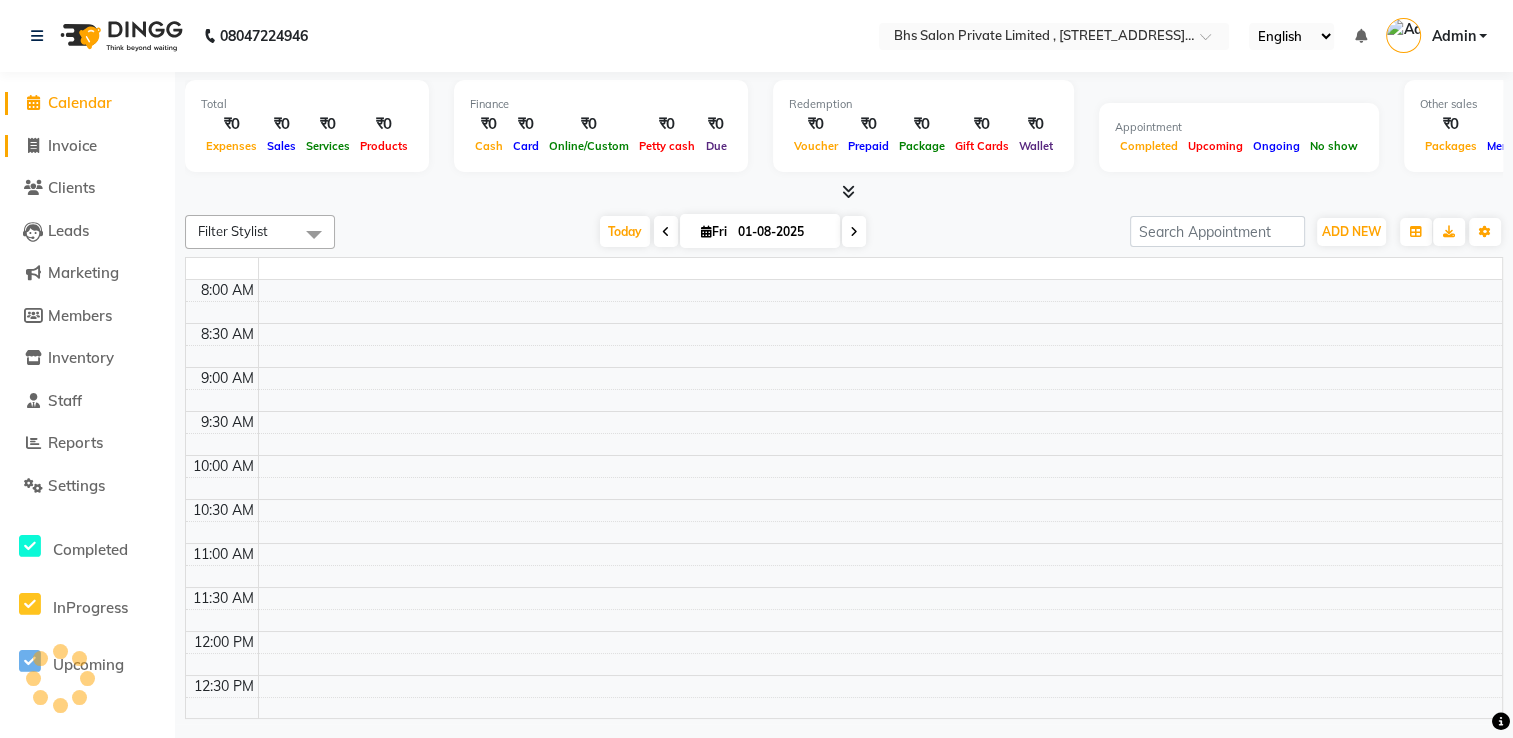 click on "Invoice" 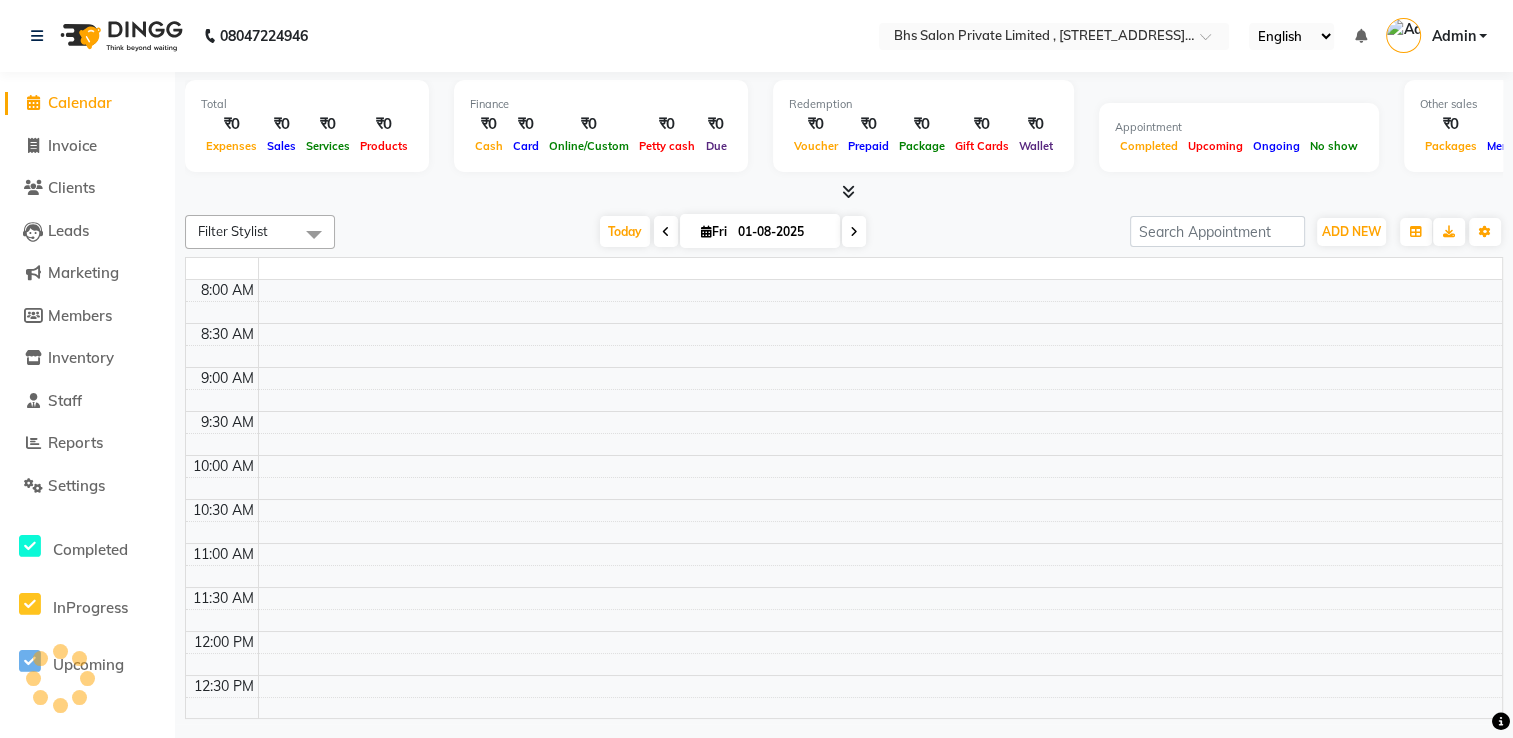 select on "service" 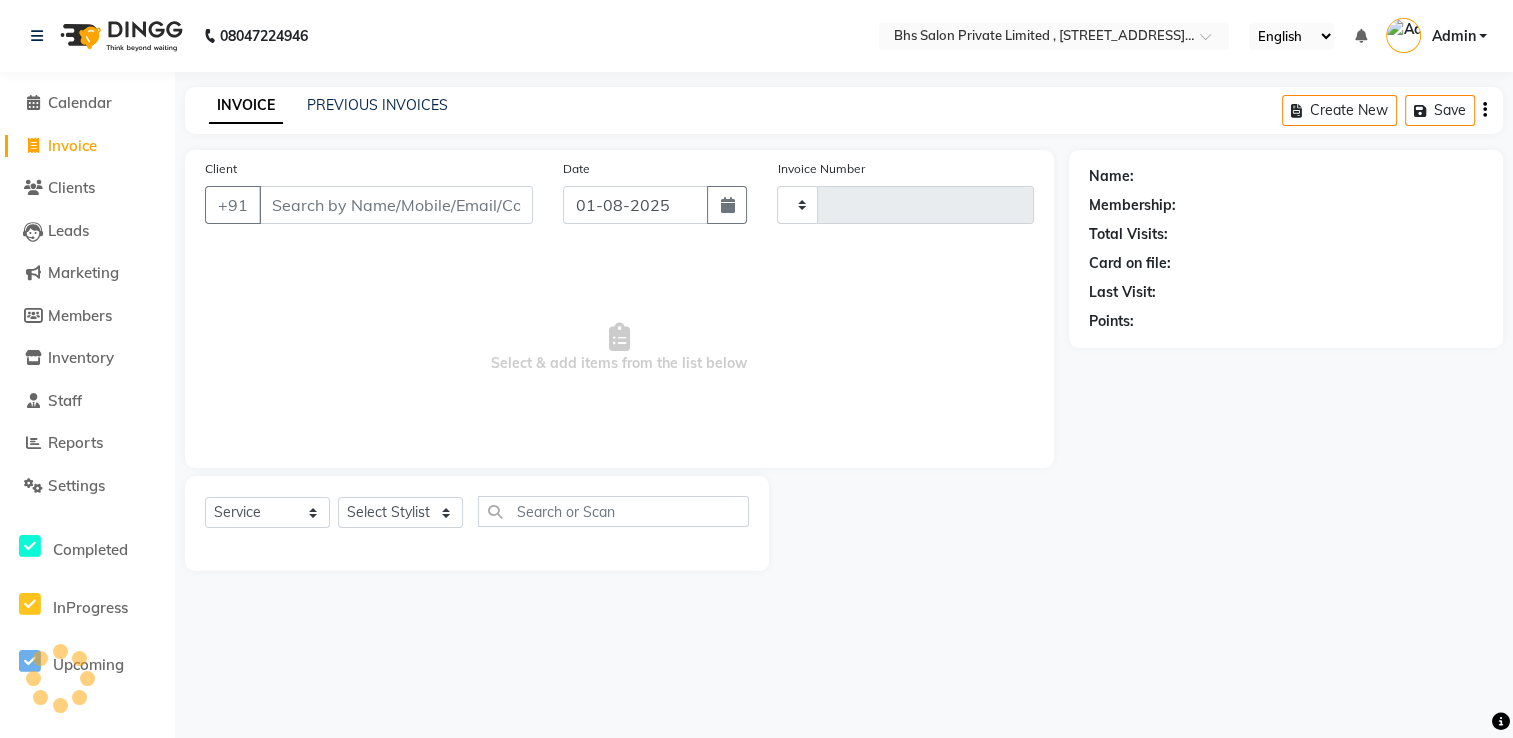click on "Client" at bounding box center (396, 205) 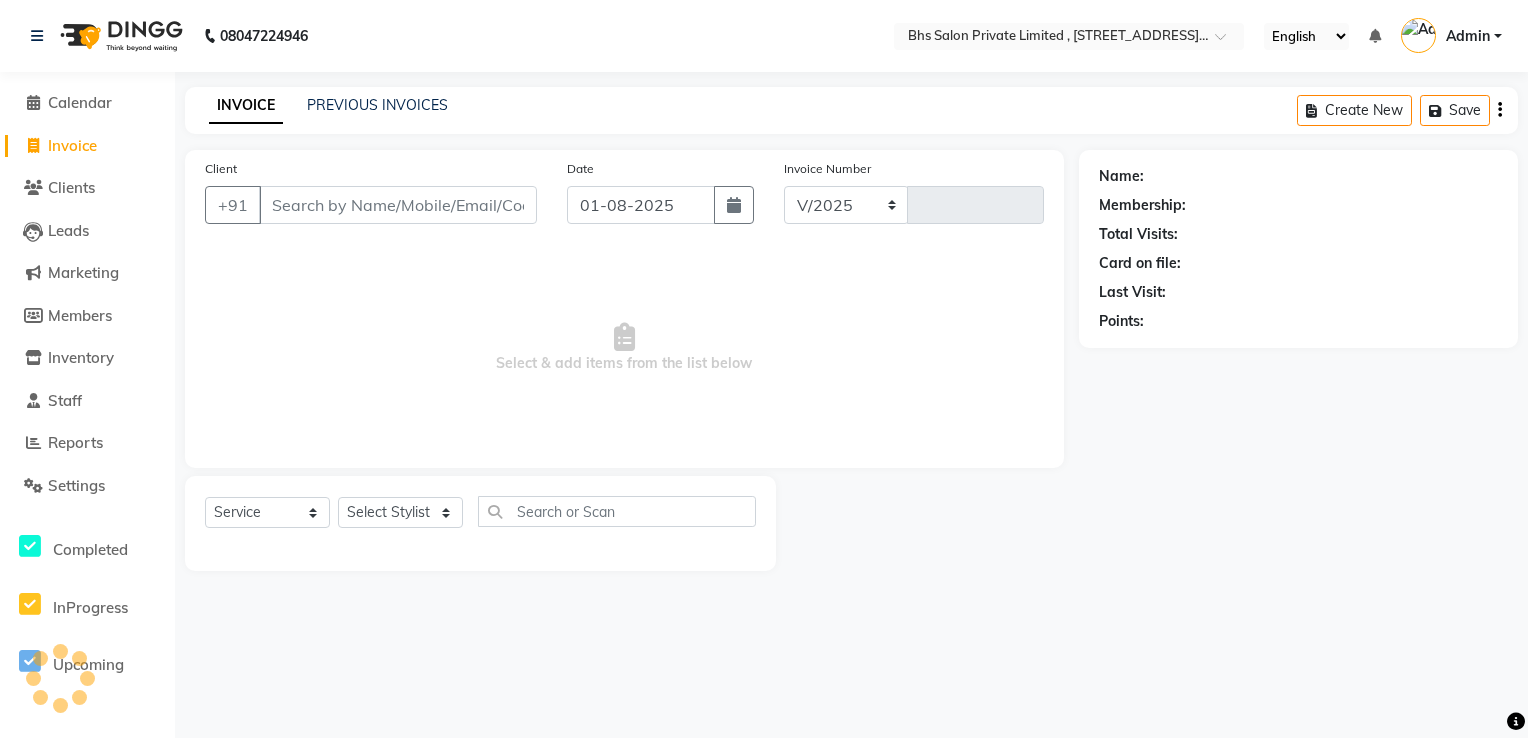 select on "4224" 